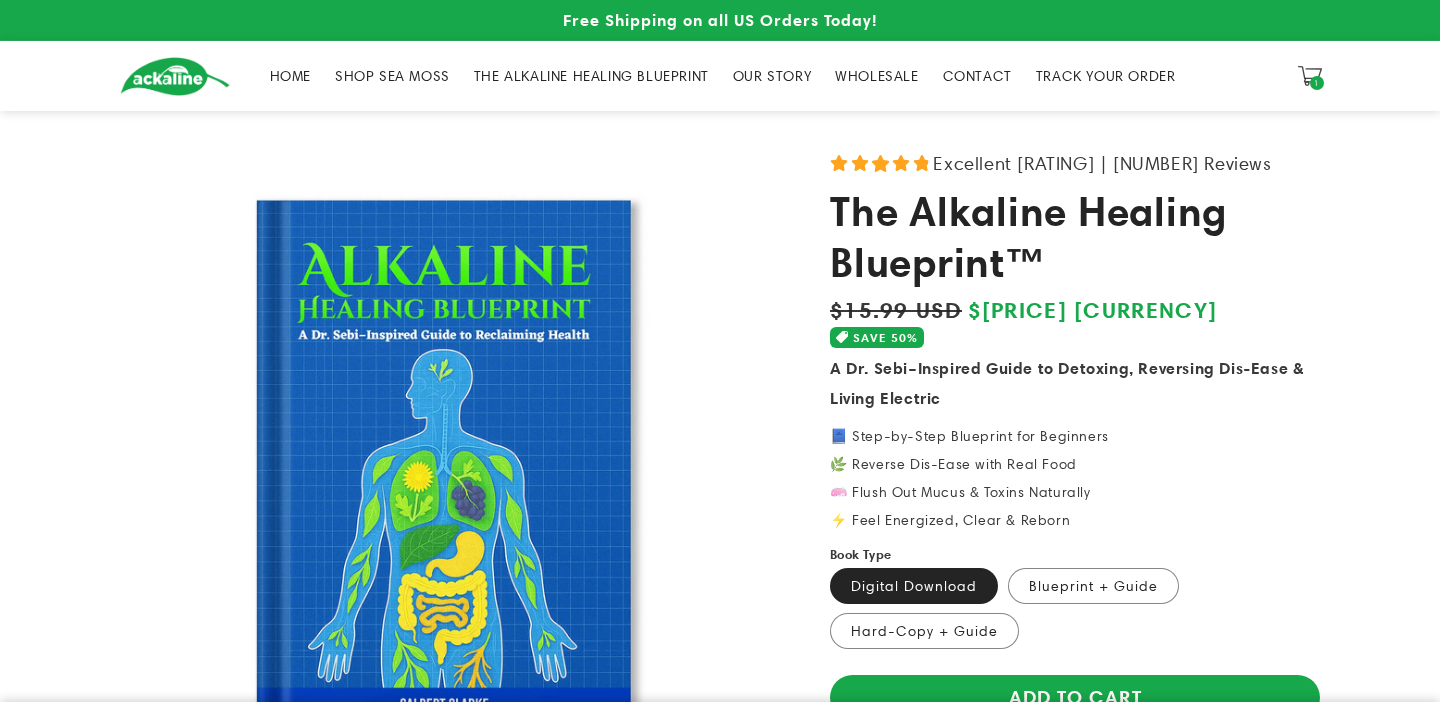 scroll, scrollTop: 0, scrollLeft: 0, axis: both 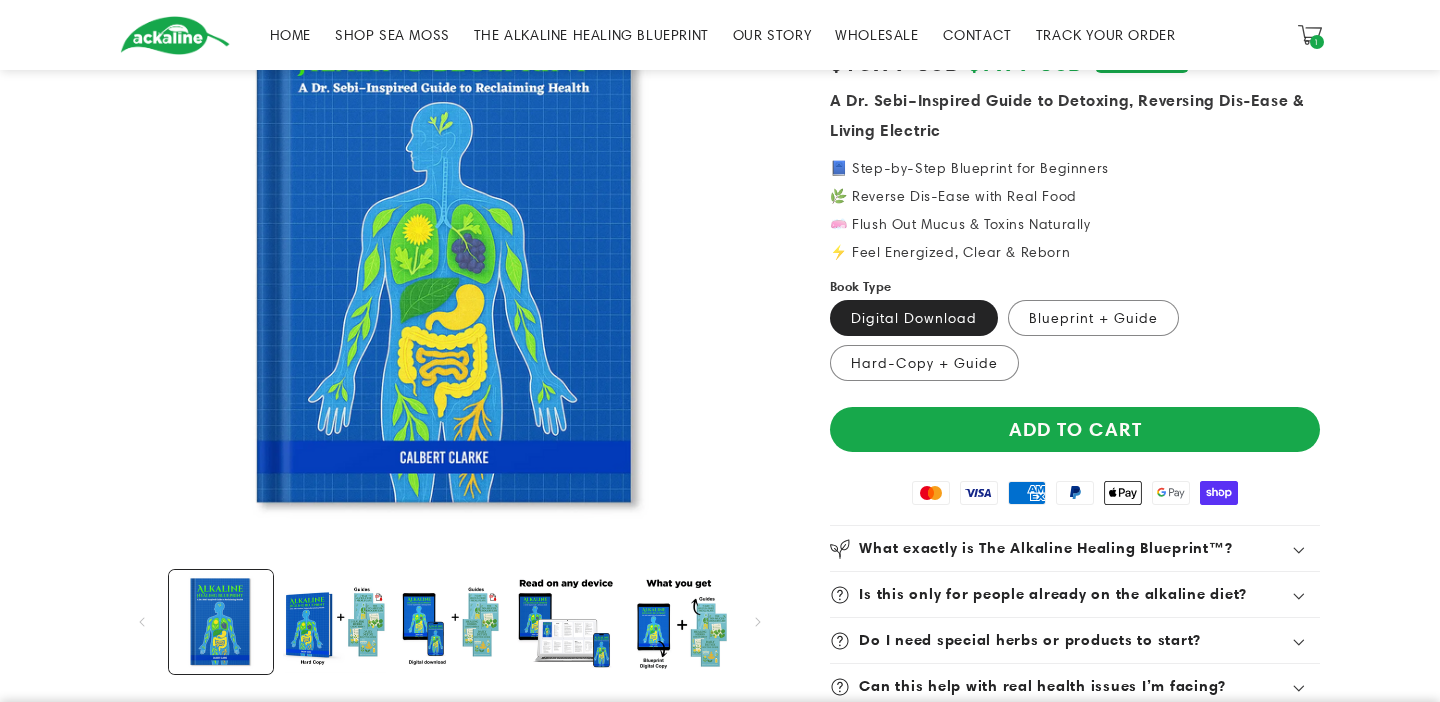 click on "THE ALKALINE HEALING BLUEPRINT" at bounding box center (591, 35) 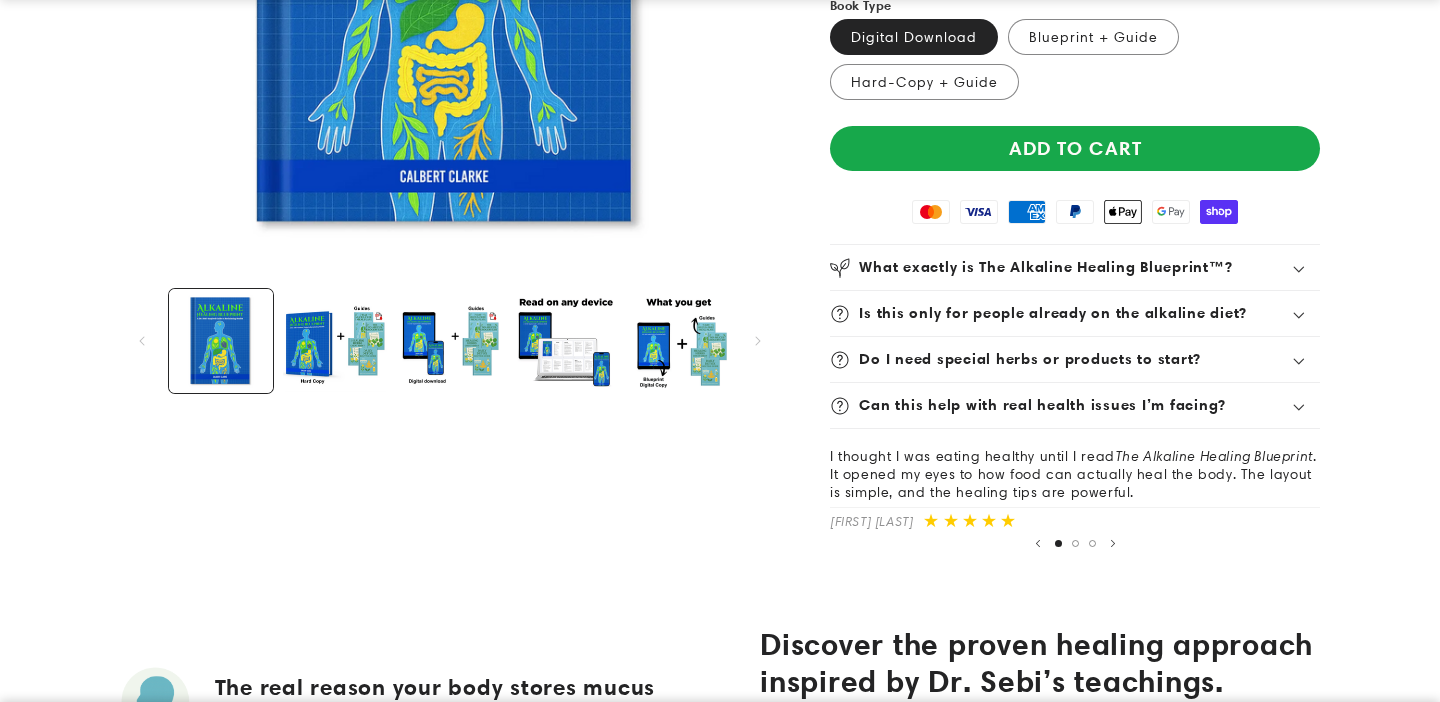 scroll, scrollTop: 541, scrollLeft: 0, axis: vertical 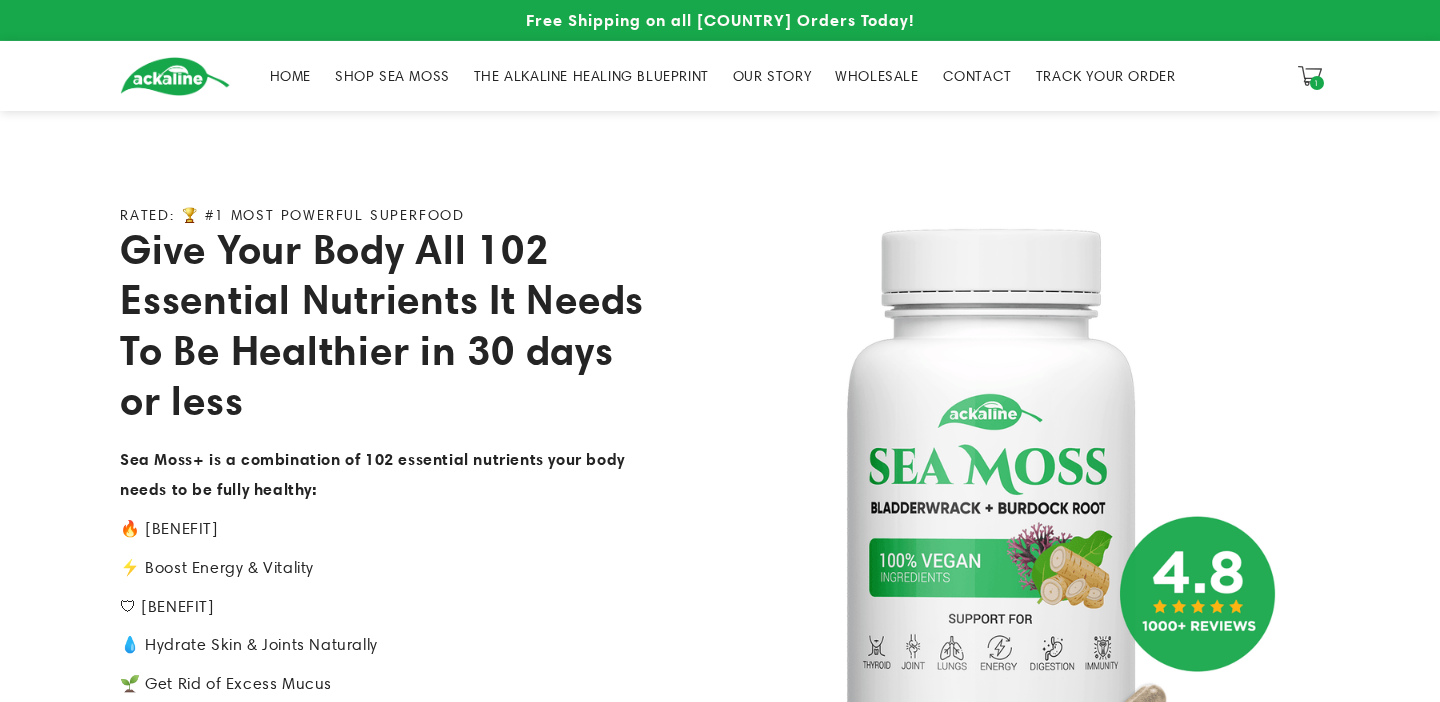 click on "THE [BRAND] BLUEPRINT" at bounding box center (591, 76) 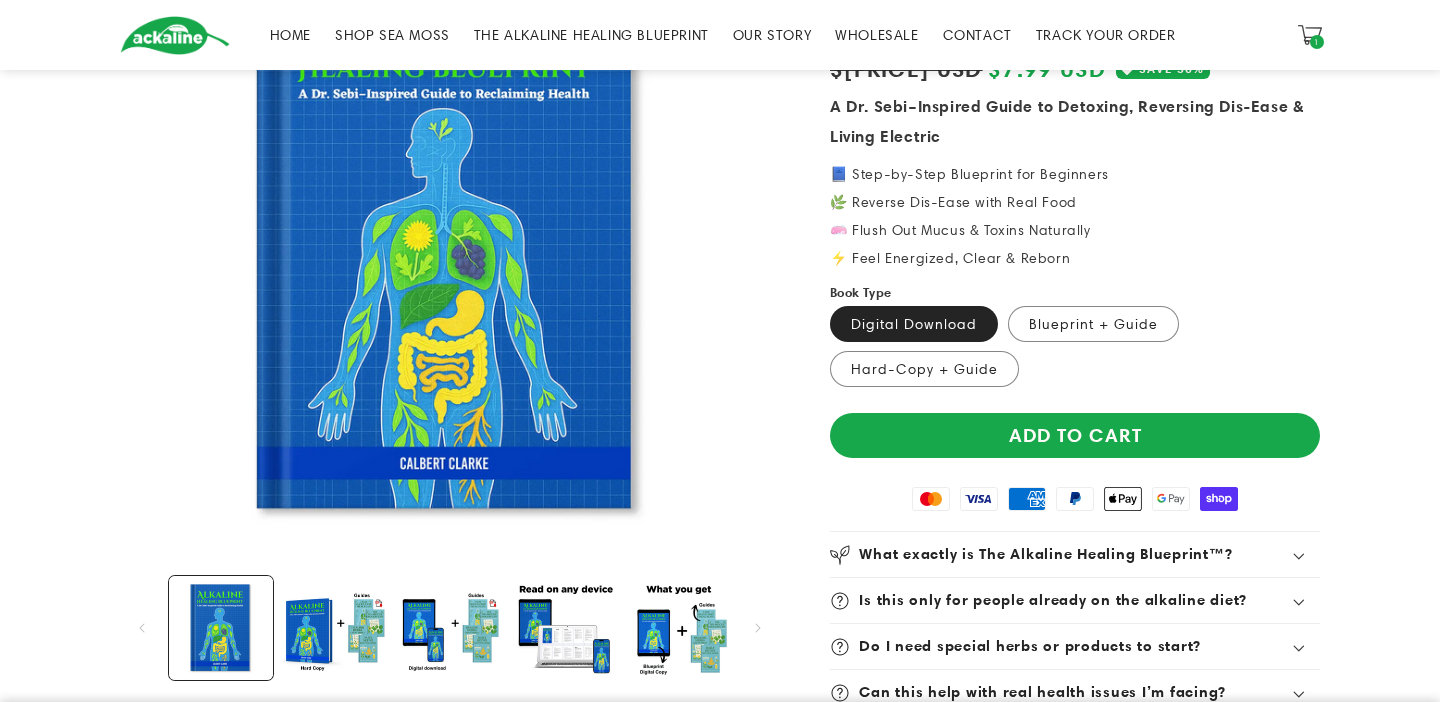 scroll, scrollTop: 0, scrollLeft: 0, axis: both 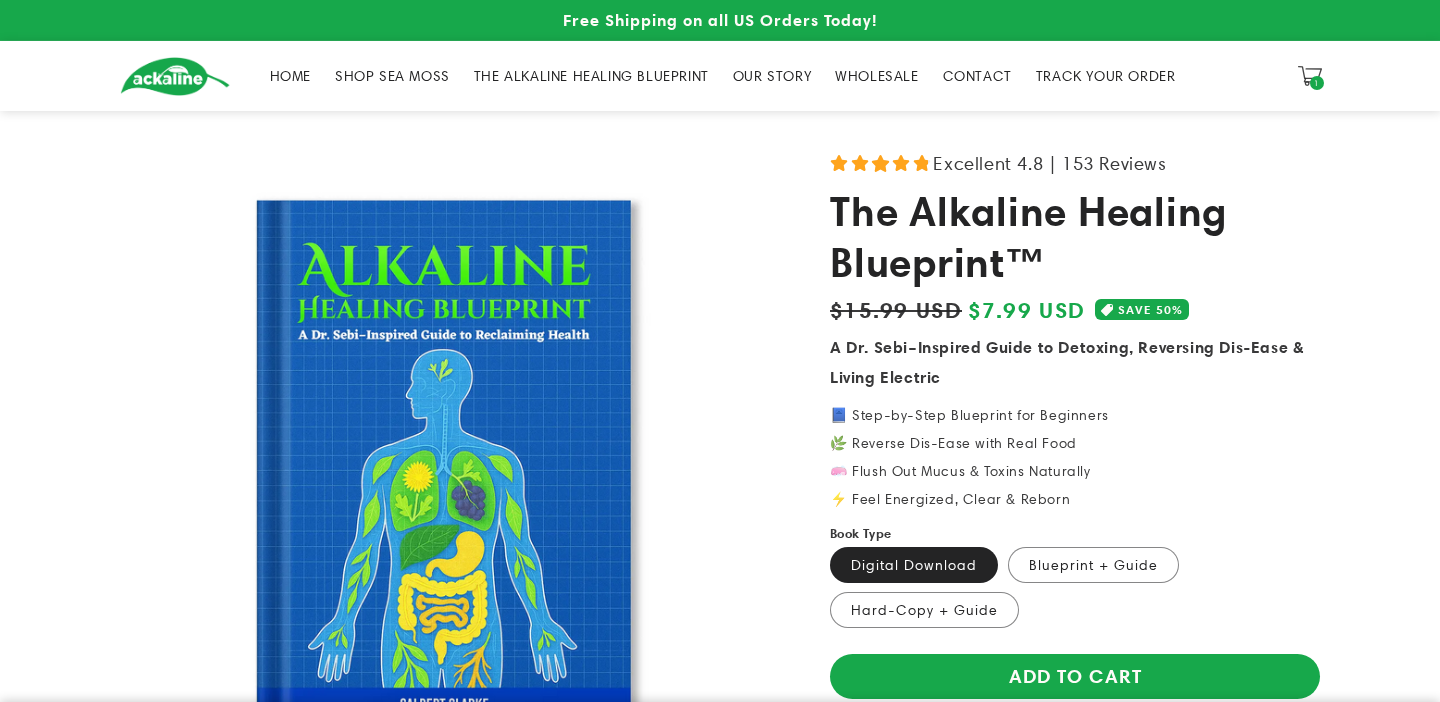 click on "SHOP SEA MOSS" at bounding box center [392, 76] 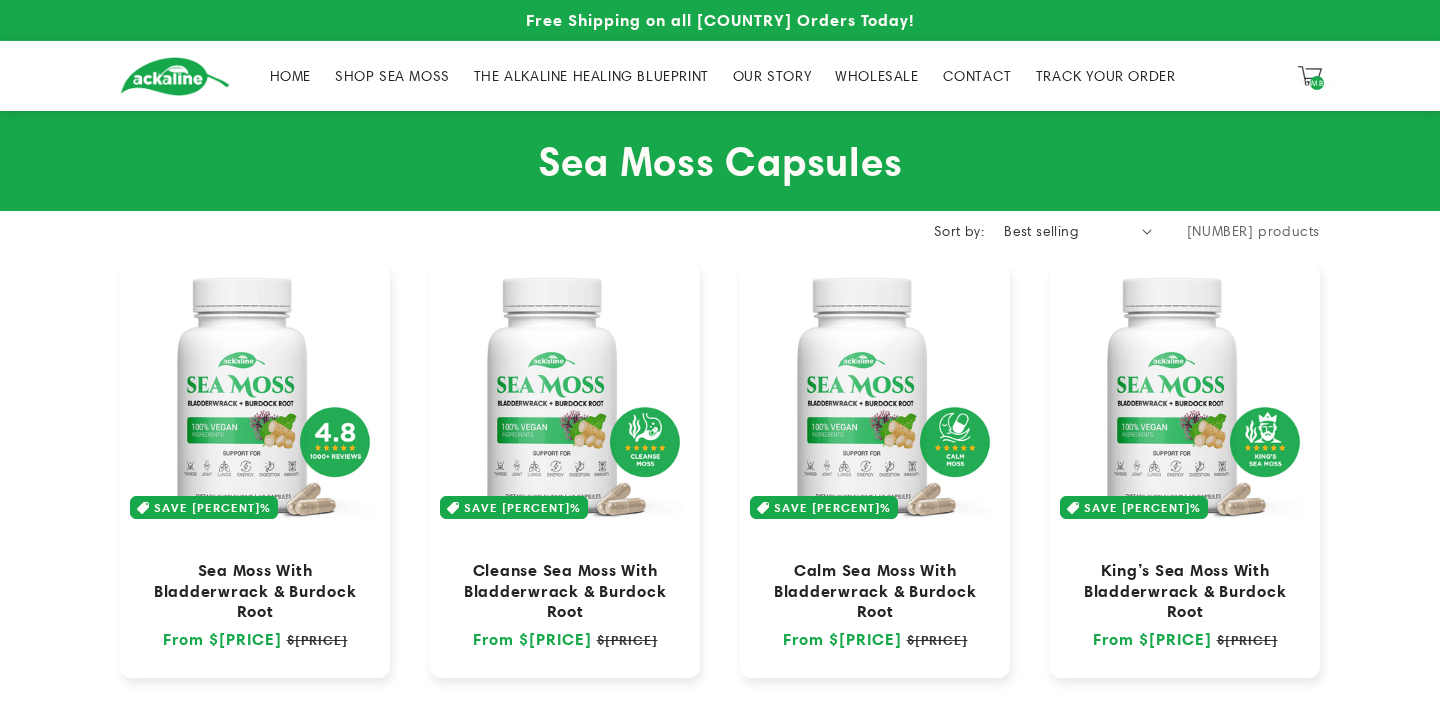 click on "Sea Moss With Bladderwrack & Burdock Root" at bounding box center [255, 590] 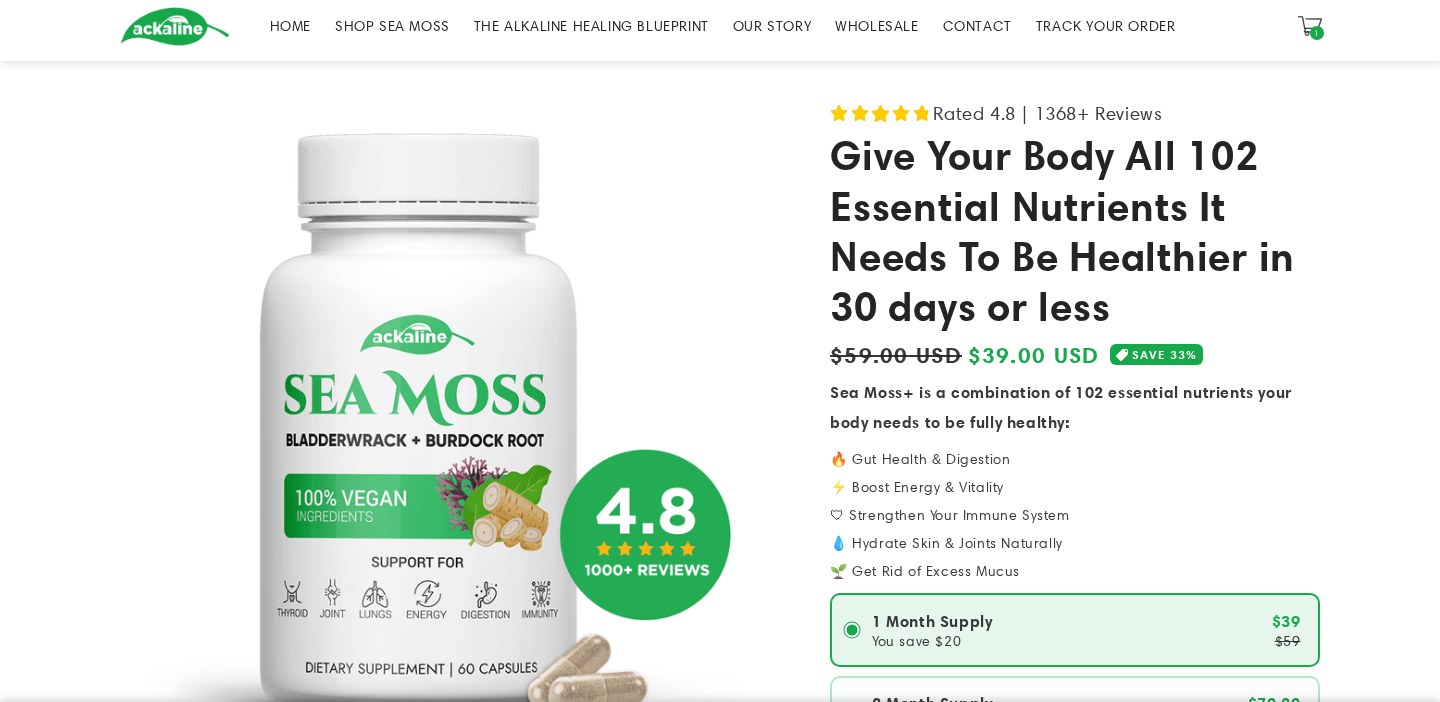 scroll, scrollTop: 58, scrollLeft: 0, axis: vertical 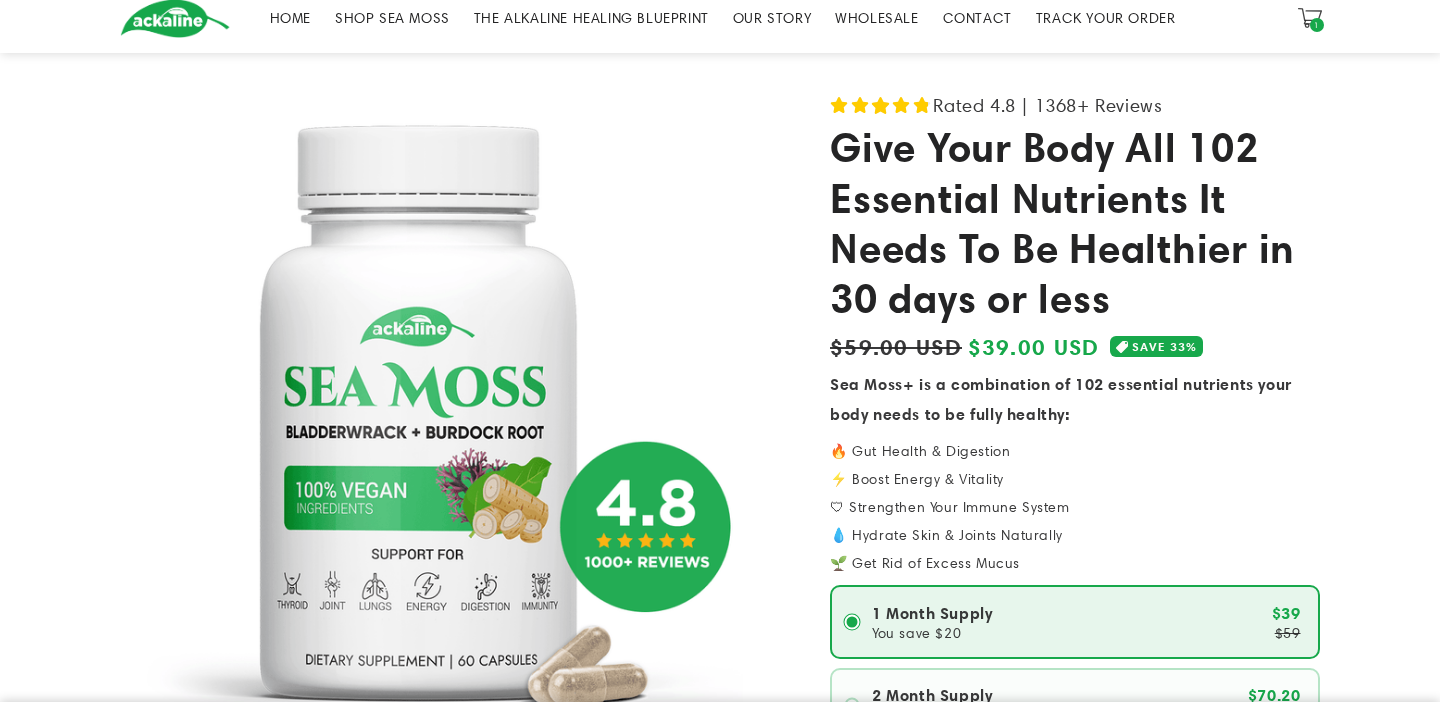 click on "THE ALKALINE HEALING BLUEPRINT" at bounding box center [591, 18] 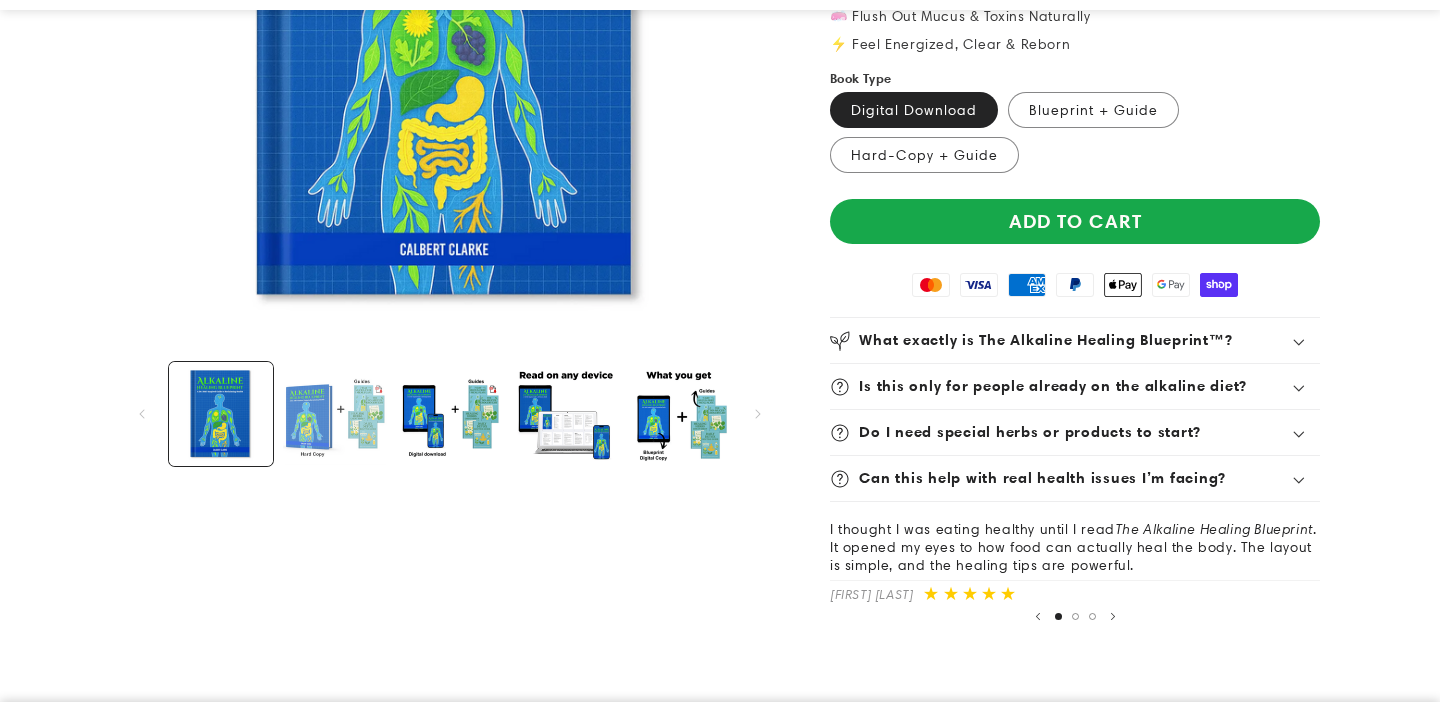 scroll, scrollTop: 455, scrollLeft: 0, axis: vertical 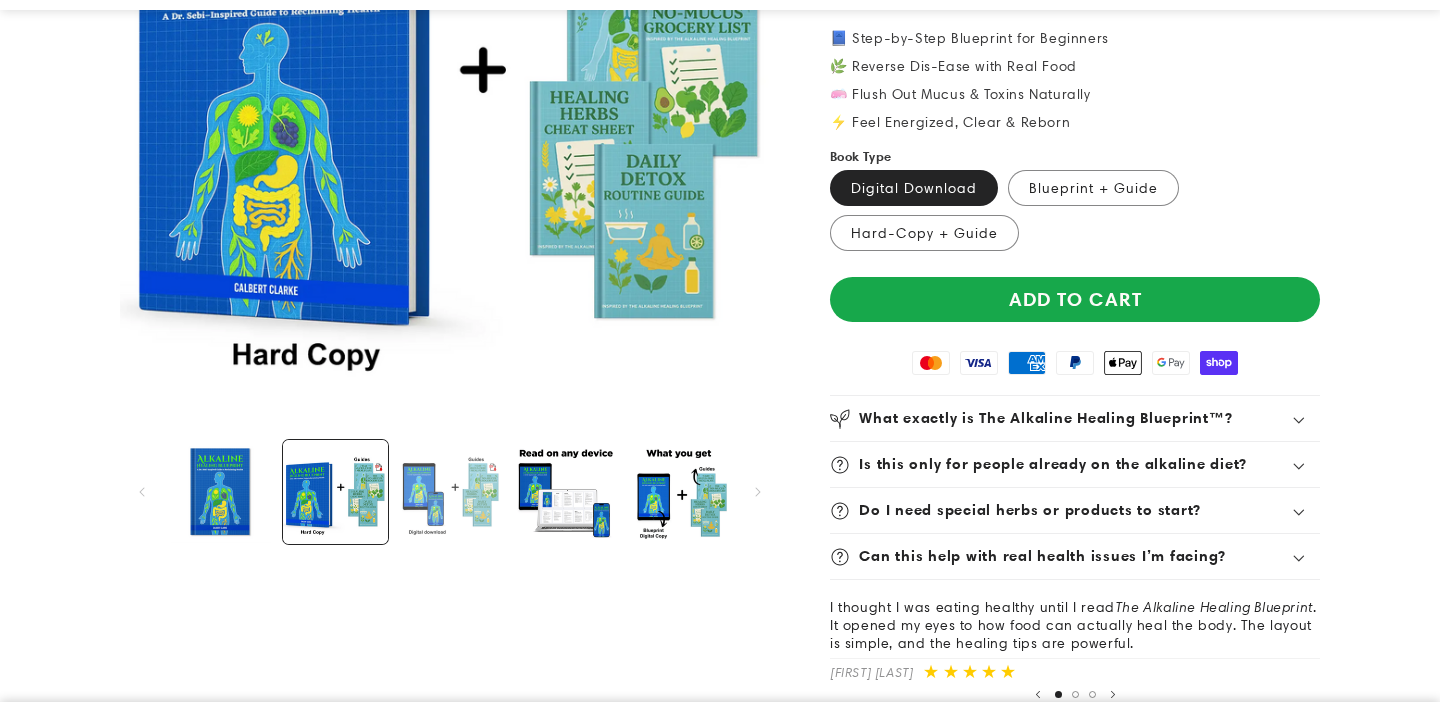 click at bounding box center [450, 492] 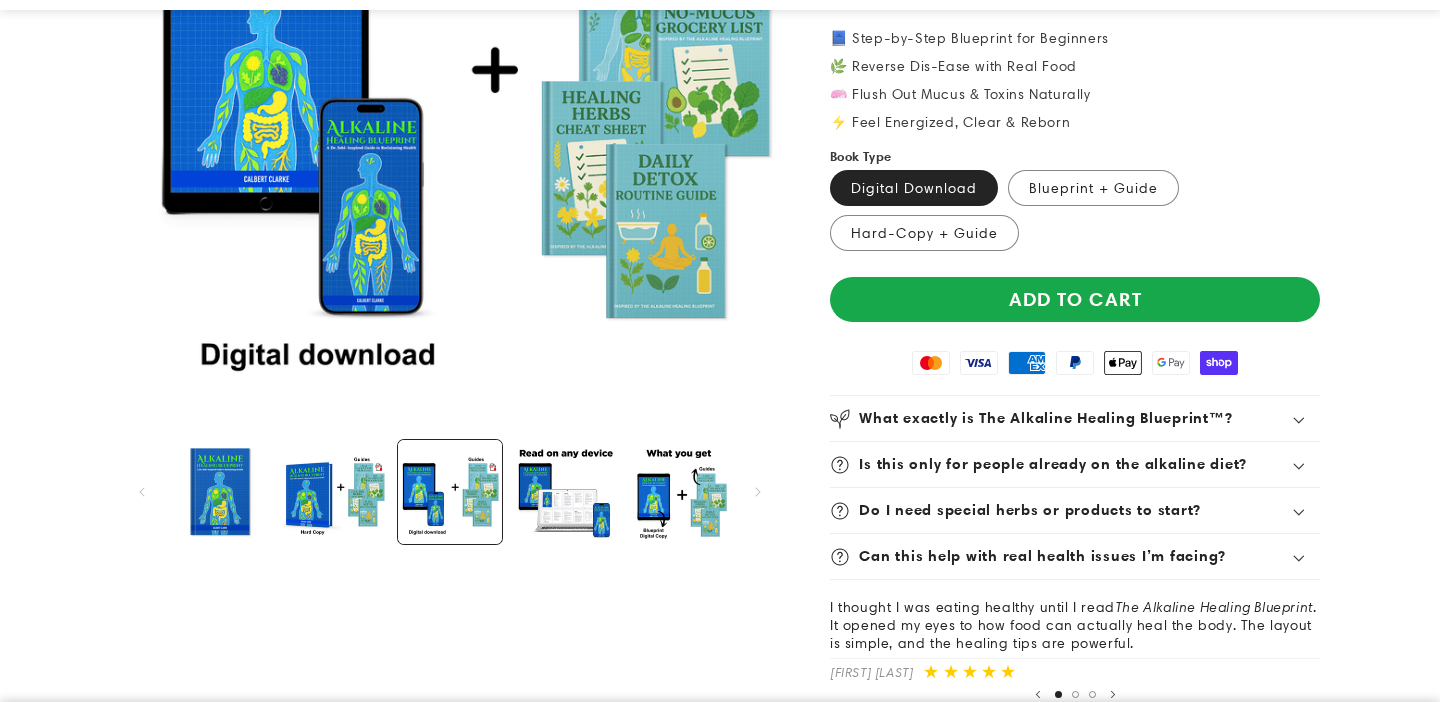 scroll, scrollTop: 0, scrollLeft: 1400, axis: horizontal 